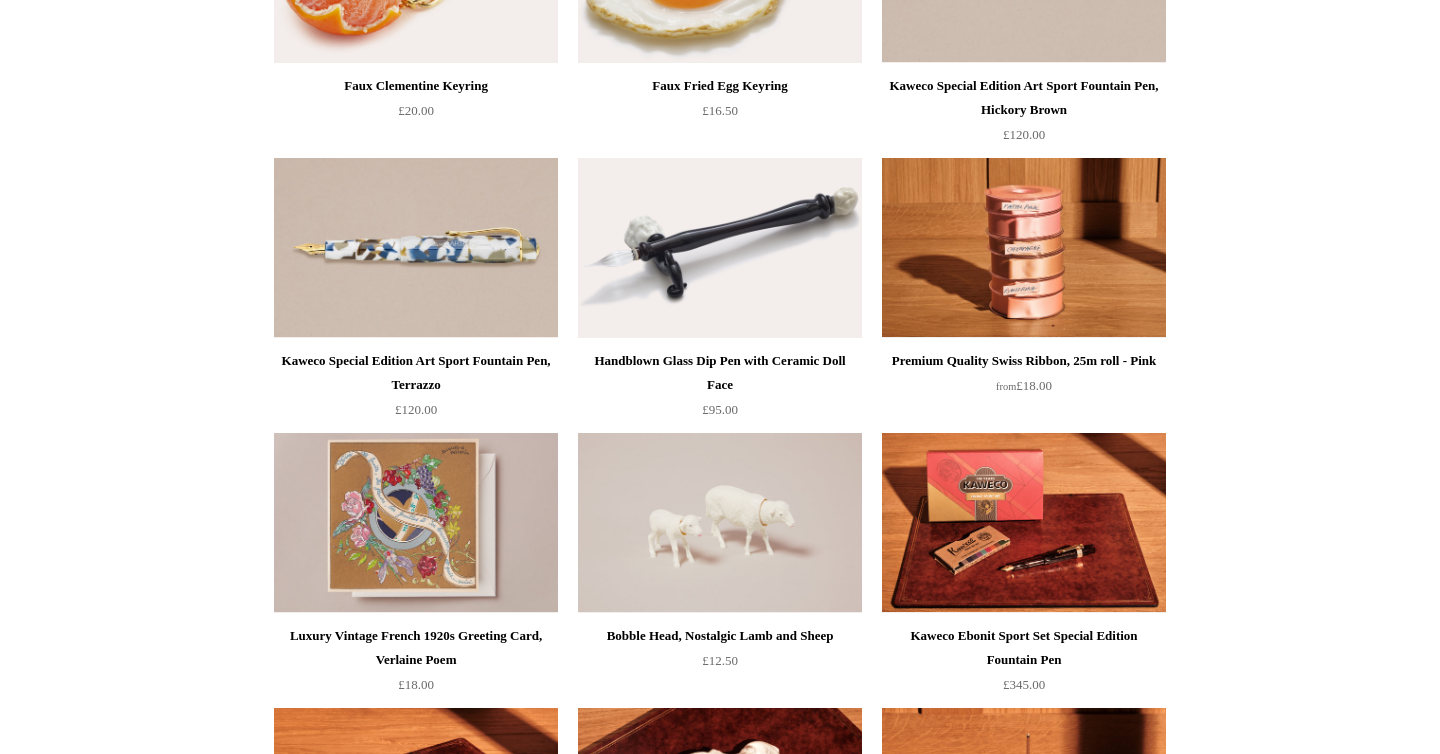 scroll, scrollTop: 1541, scrollLeft: 0, axis: vertical 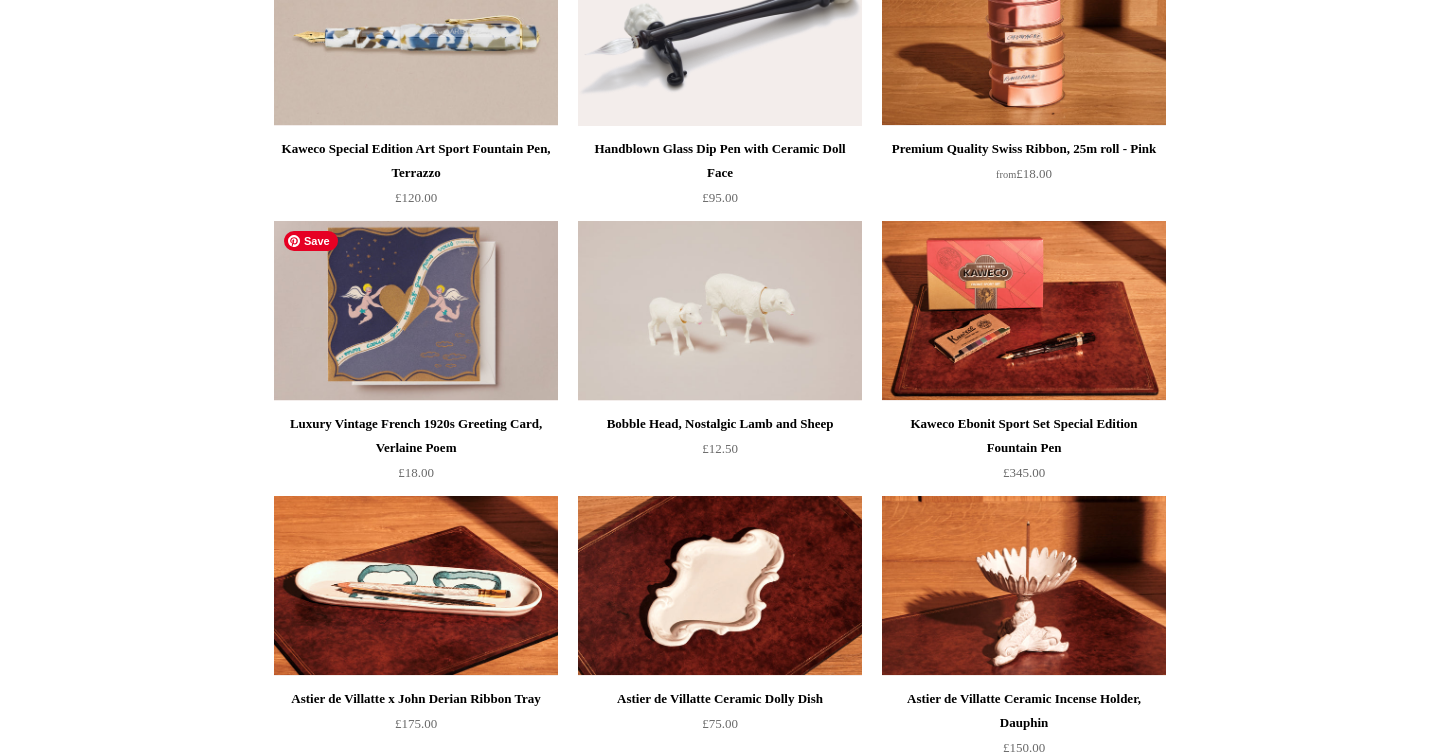click at bounding box center (416, 311) 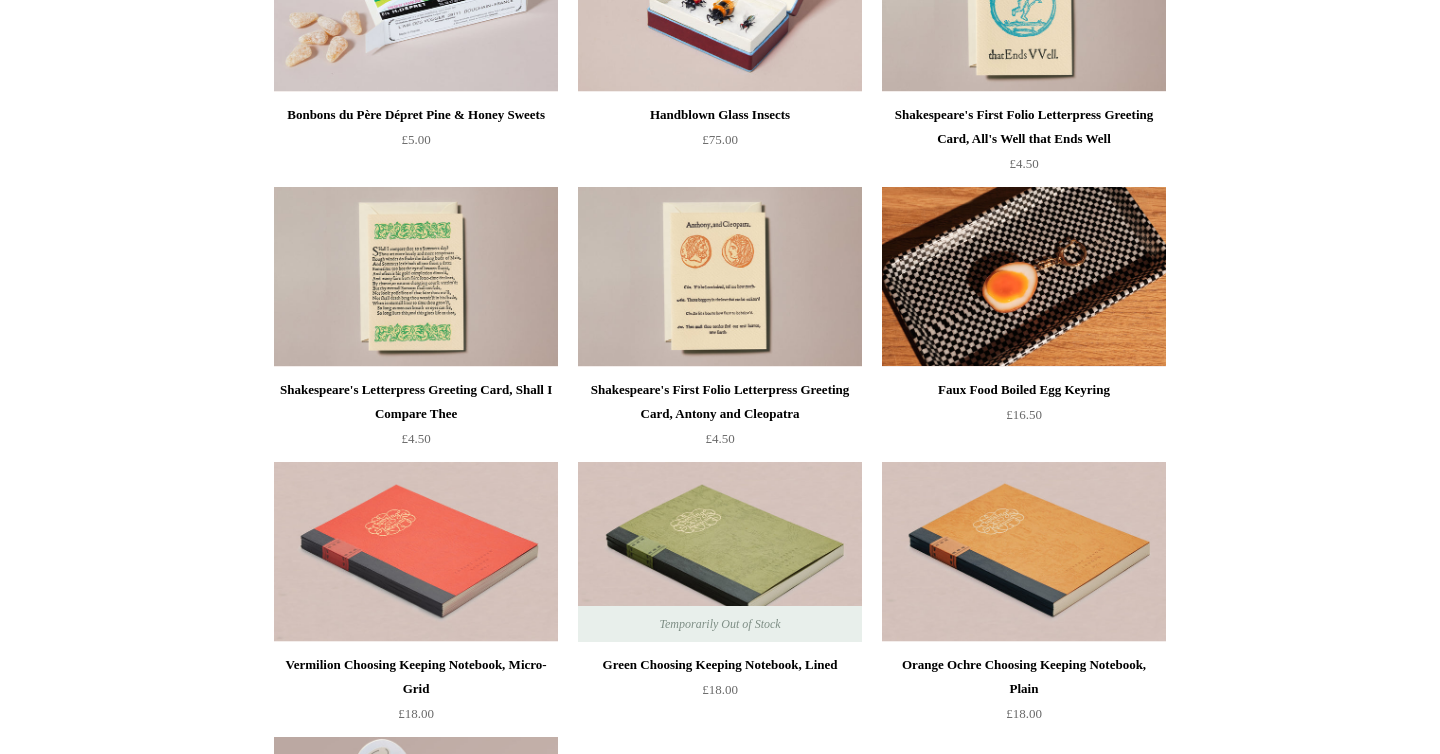 scroll, scrollTop: 4139, scrollLeft: 0, axis: vertical 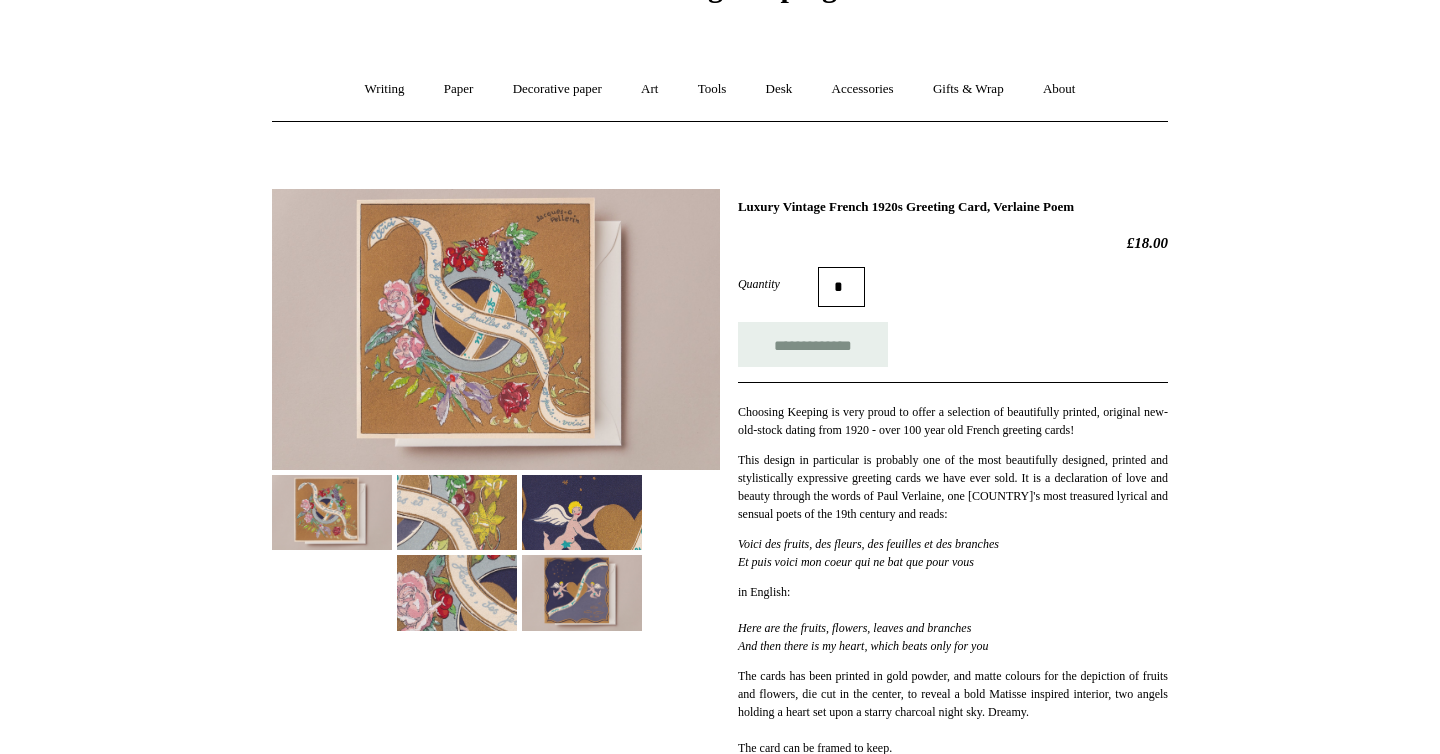 click at bounding box center (496, 330) 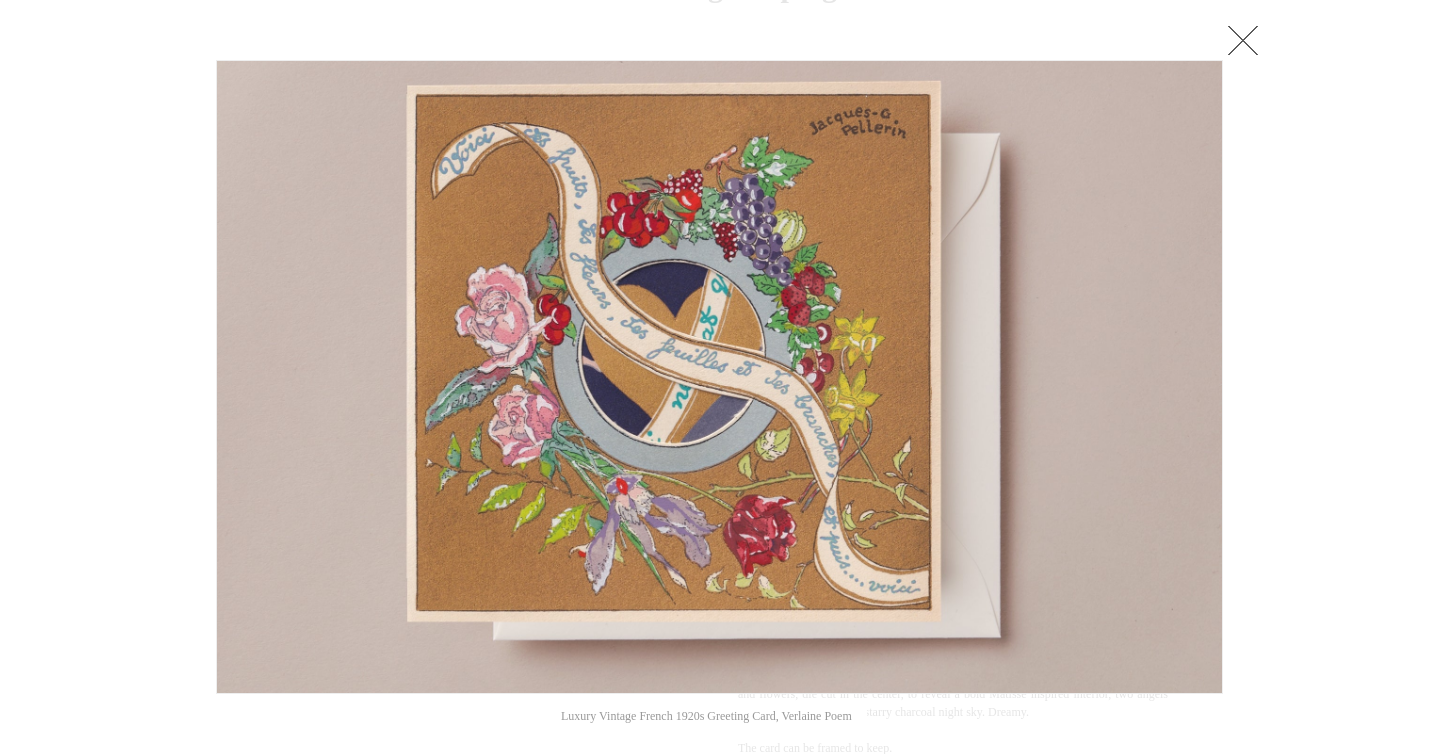 click at bounding box center (392, 377) 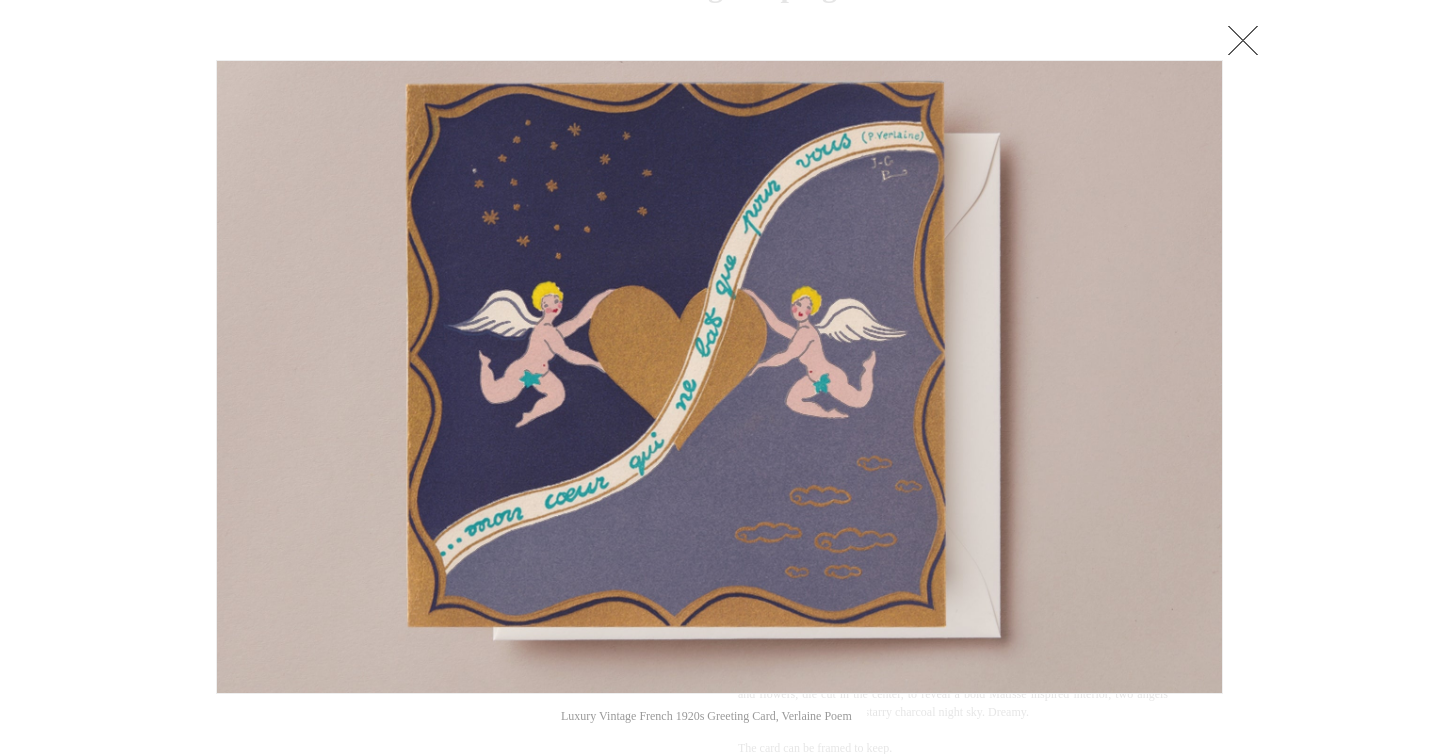 click at bounding box center [392, 377] 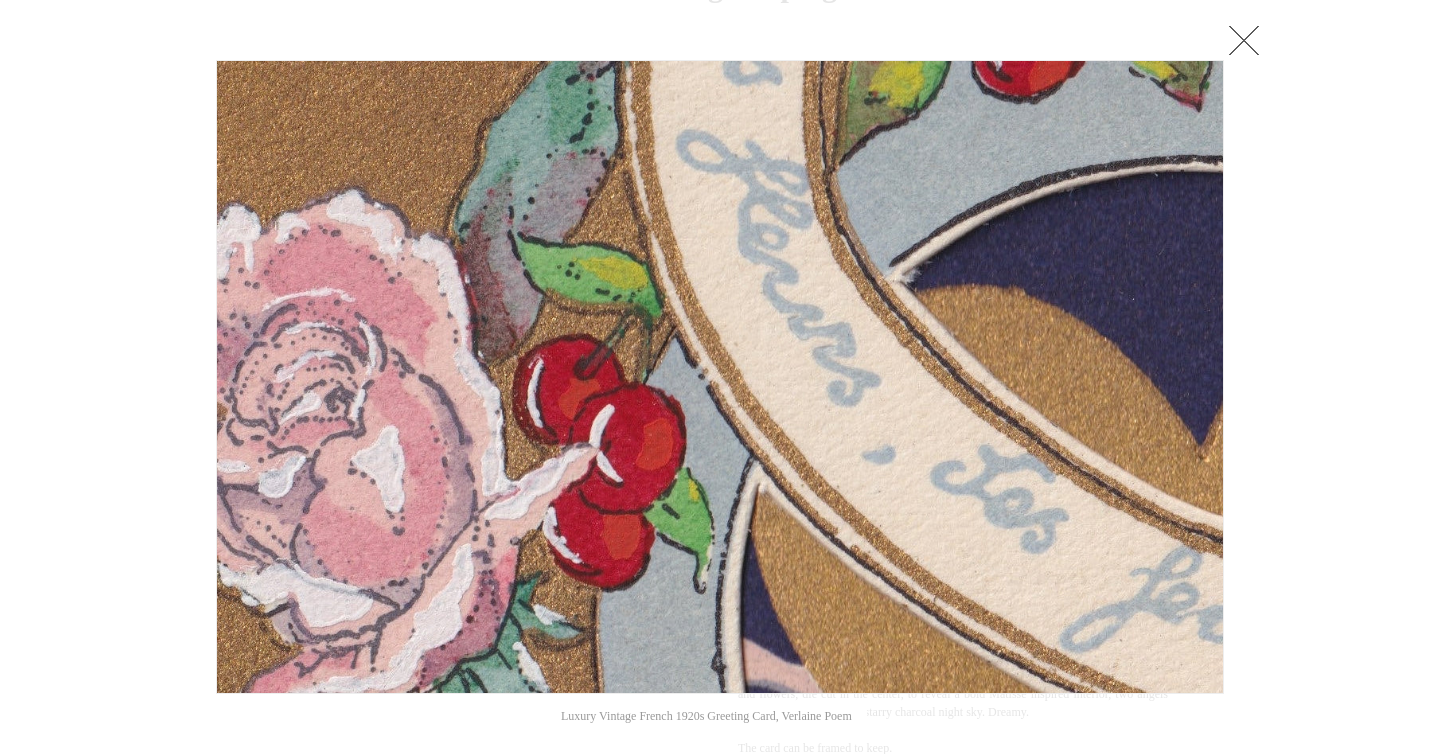 click at bounding box center (720, 704) 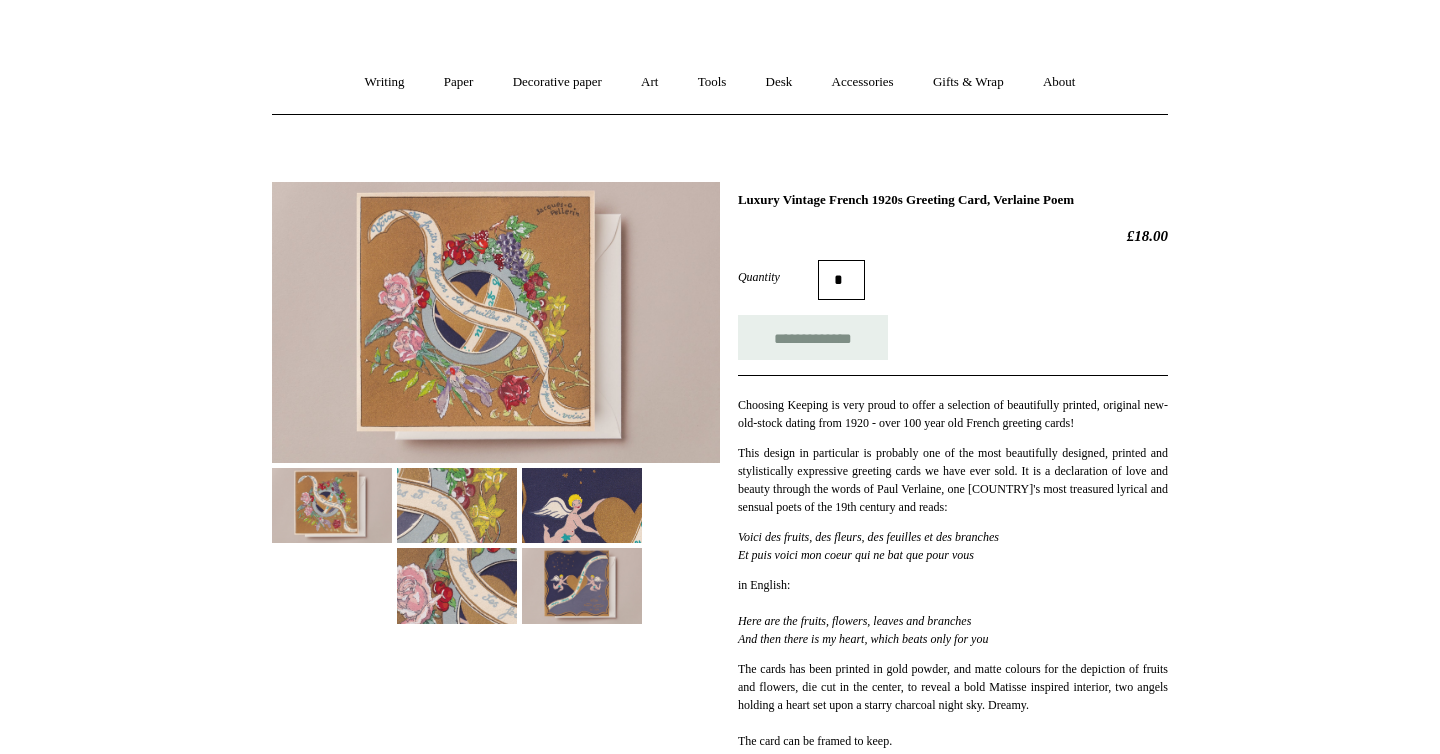 scroll, scrollTop: 117, scrollLeft: 0, axis: vertical 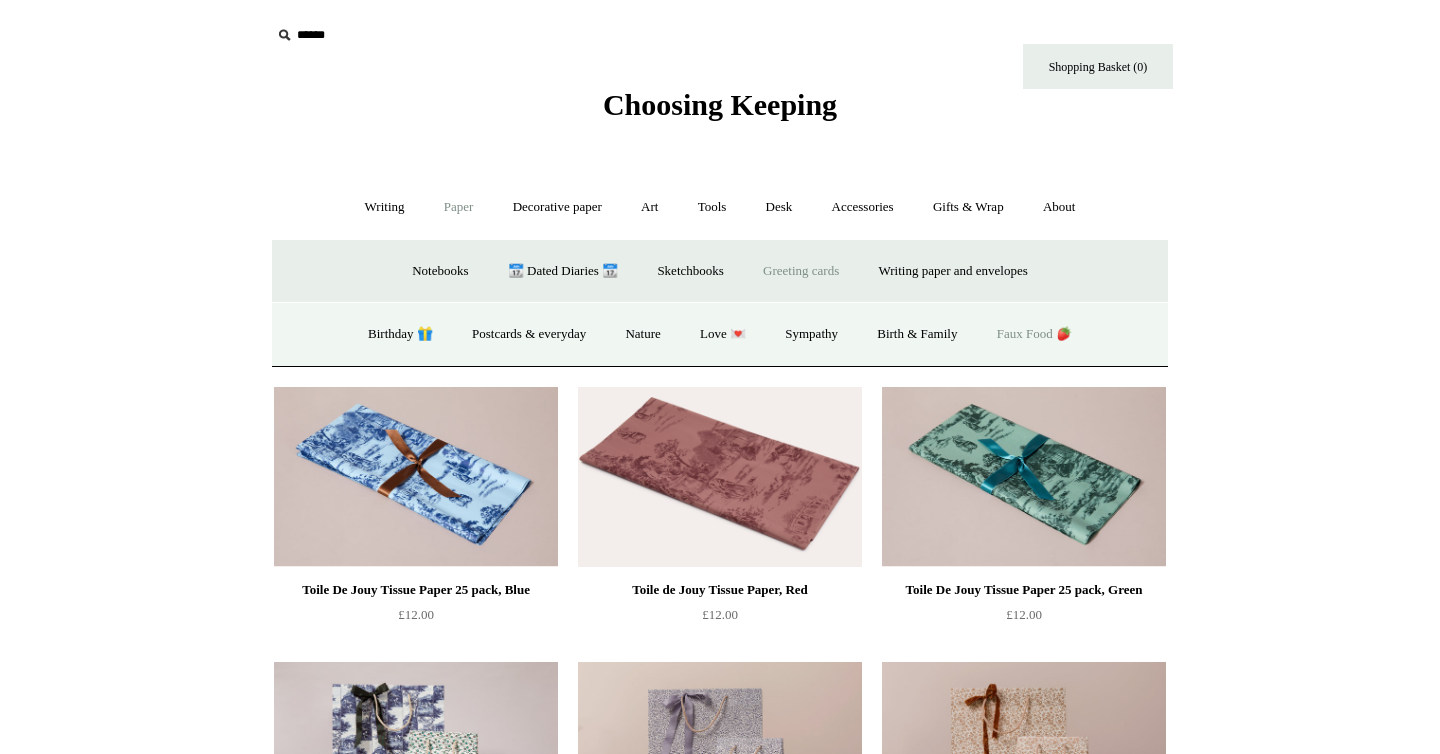 click on "Faux Food 🍓" at bounding box center (1034, 334) 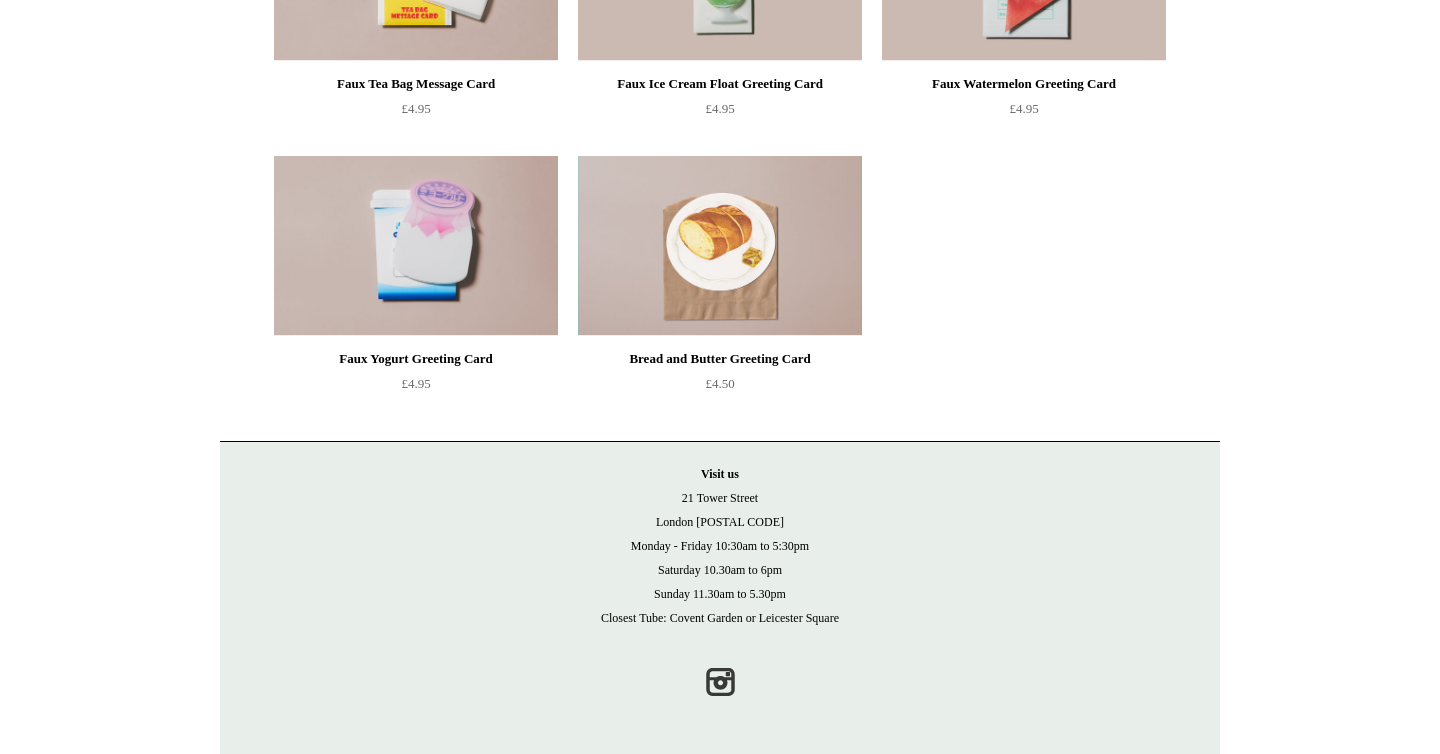 scroll, scrollTop: 0, scrollLeft: 0, axis: both 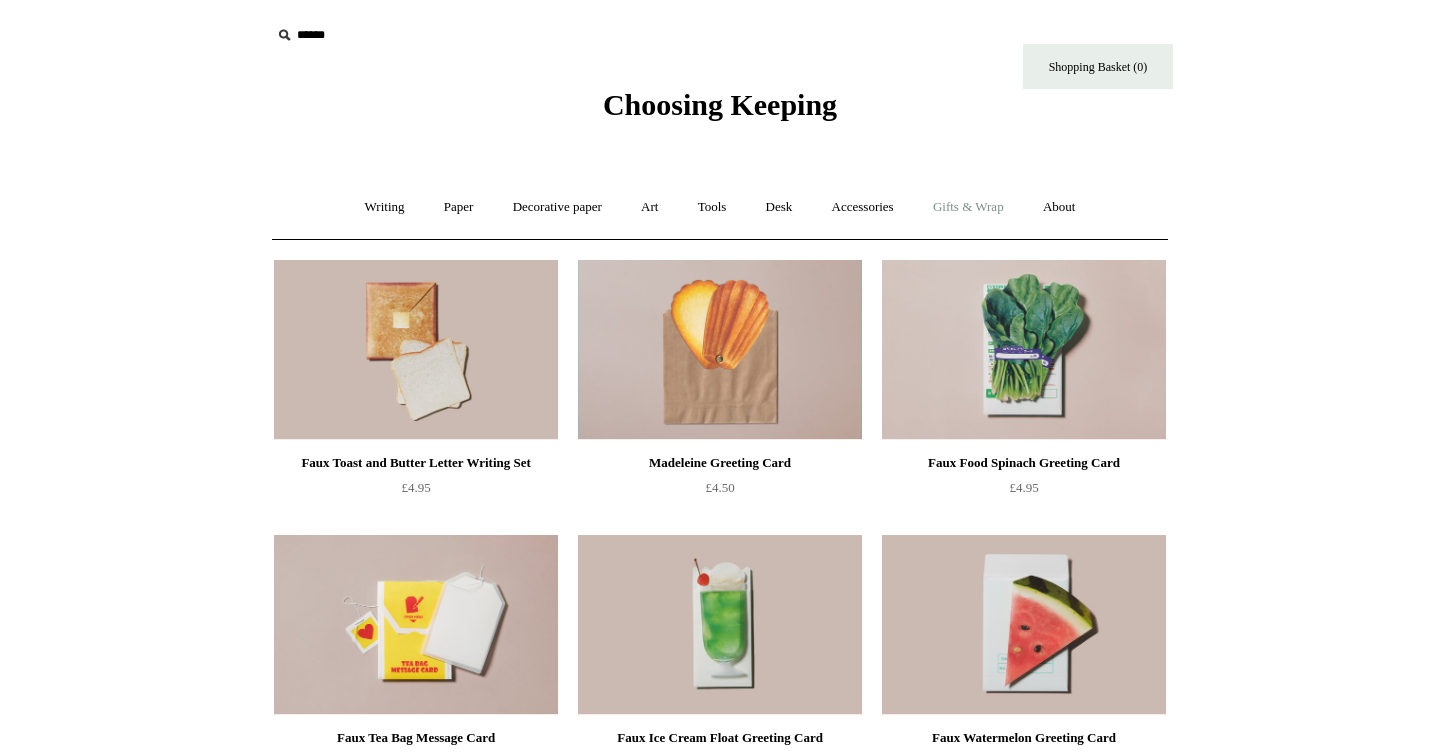 click on "Gifts & Wrap +" at bounding box center (968, 207) 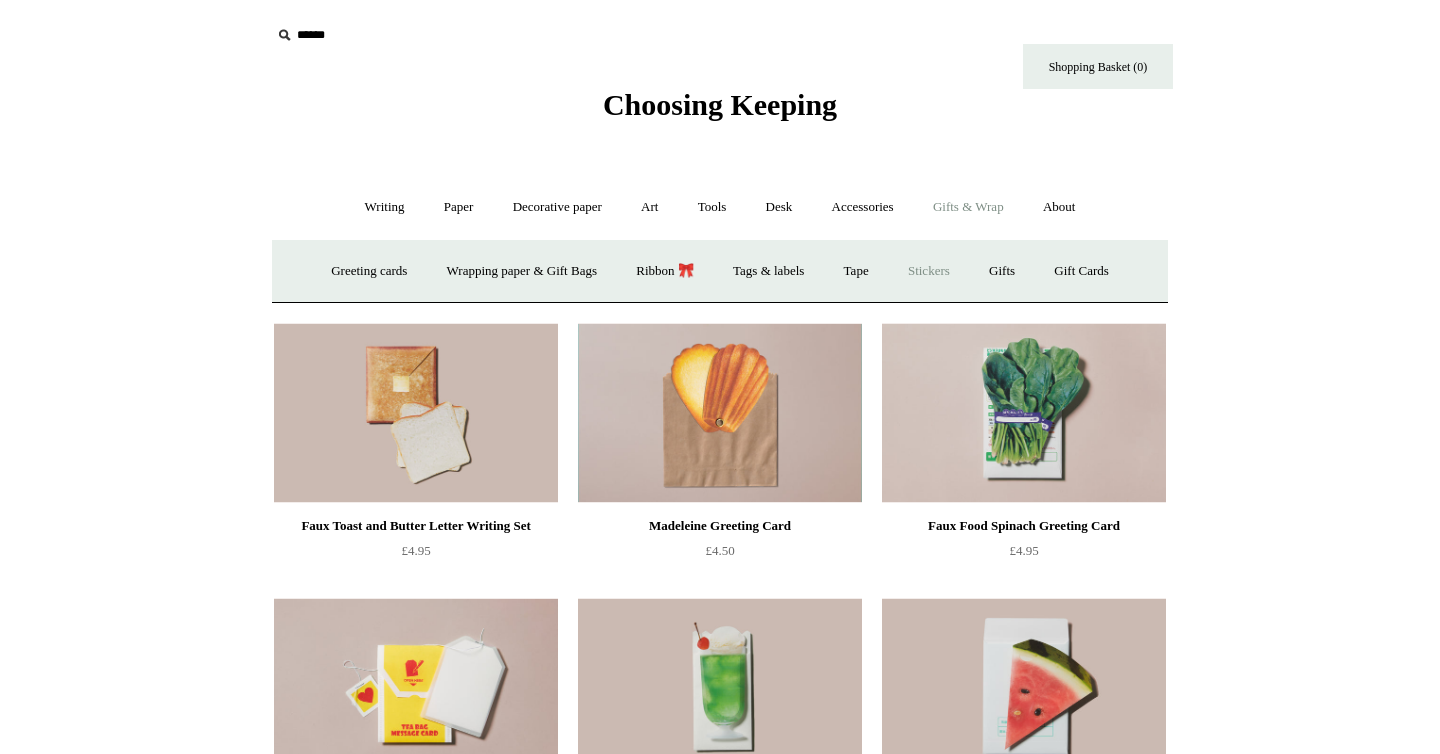 click on "Stickers" at bounding box center (929, 271) 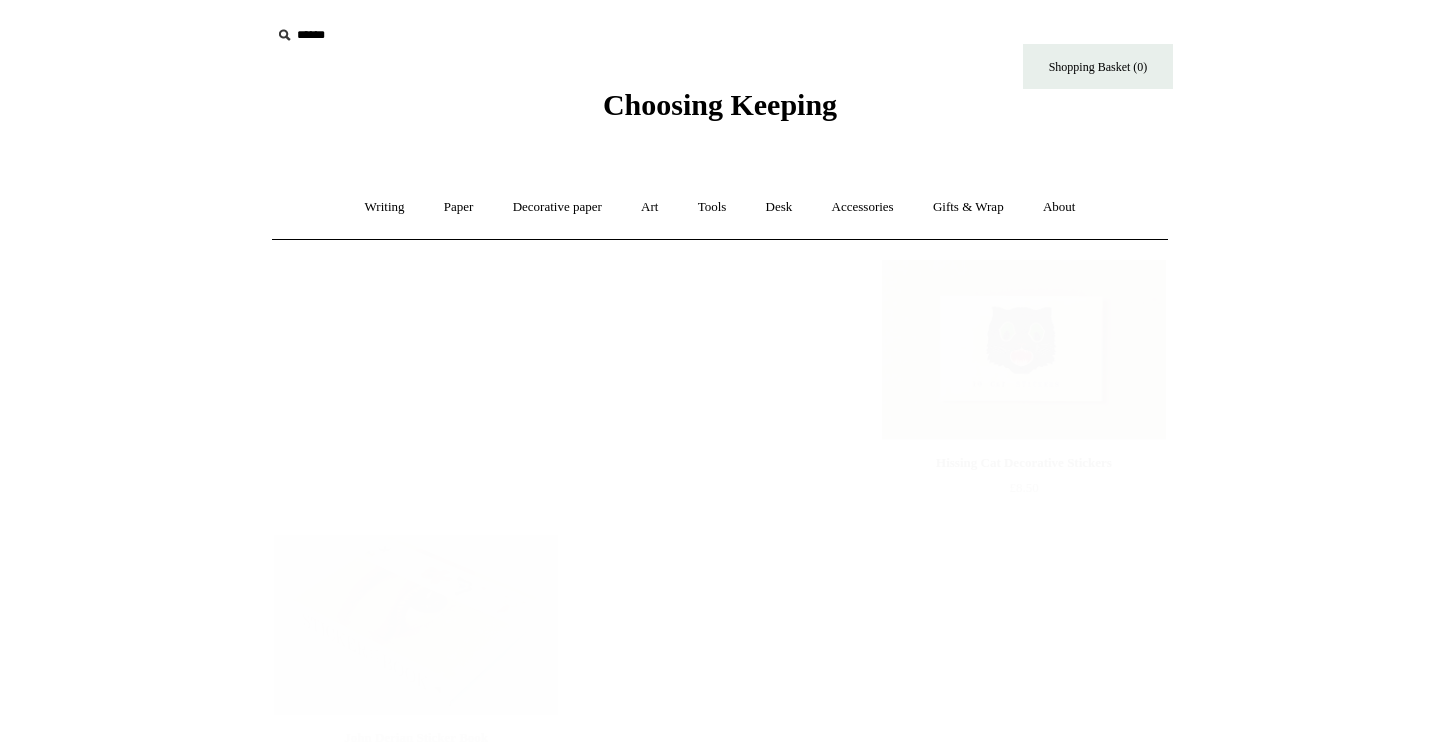 scroll, scrollTop: 0, scrollLeft: 0, axis: both 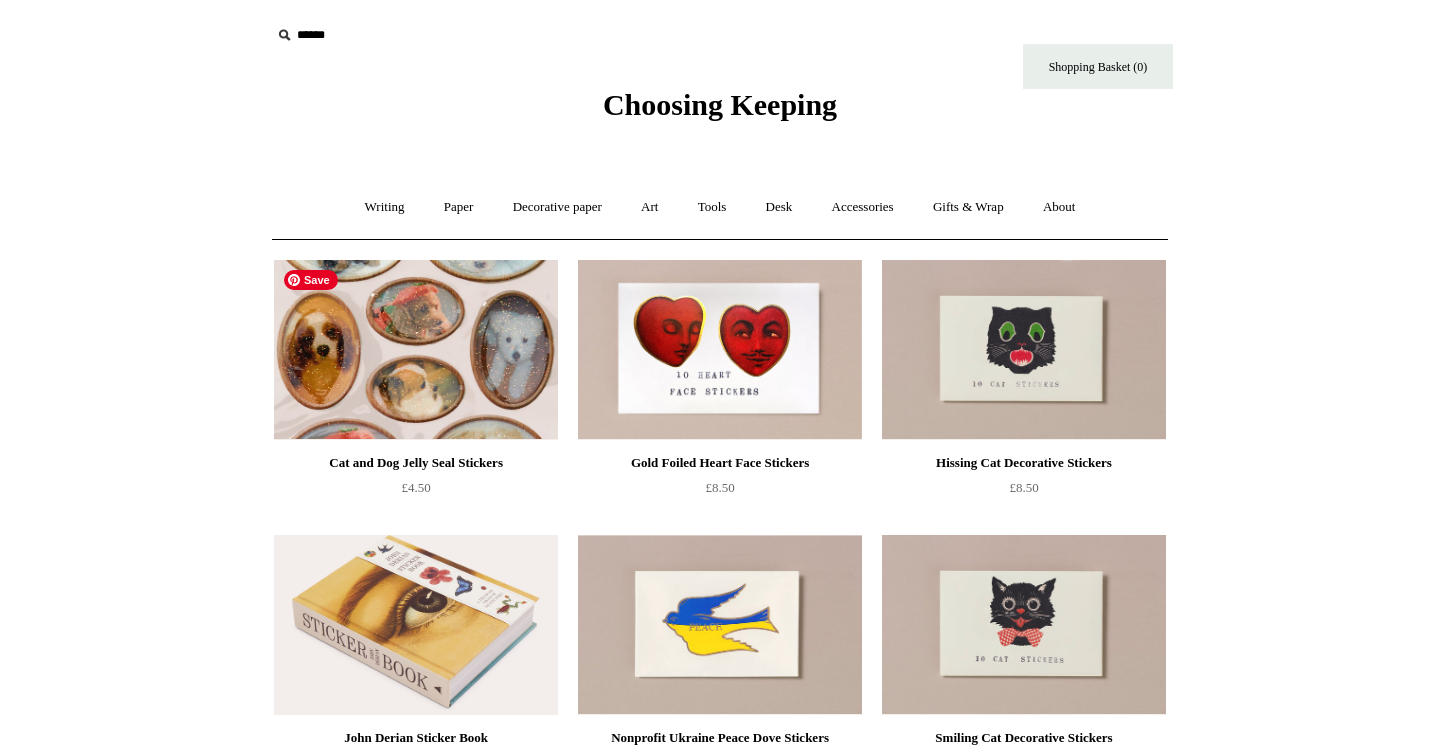 click at bounding box center (416, 350) 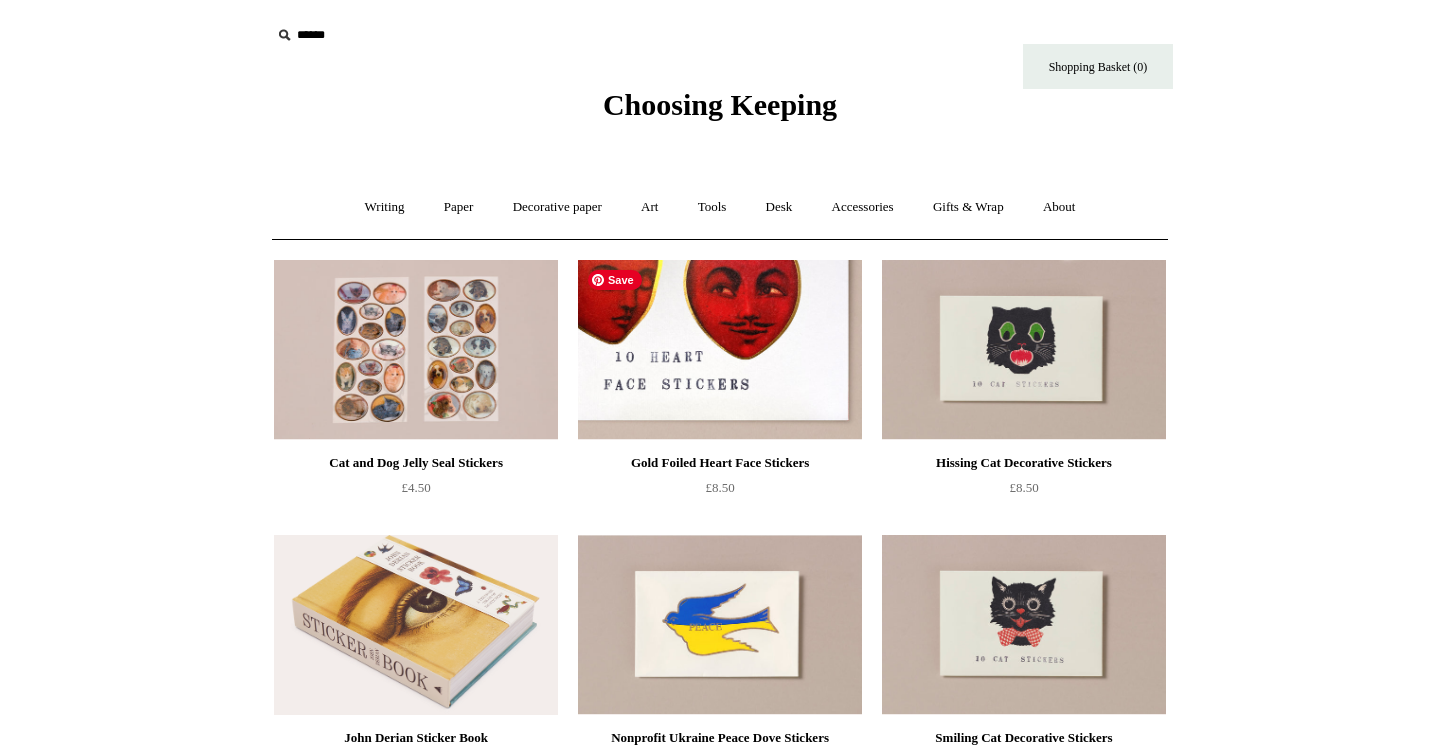 click at bounding box center (720, 350) 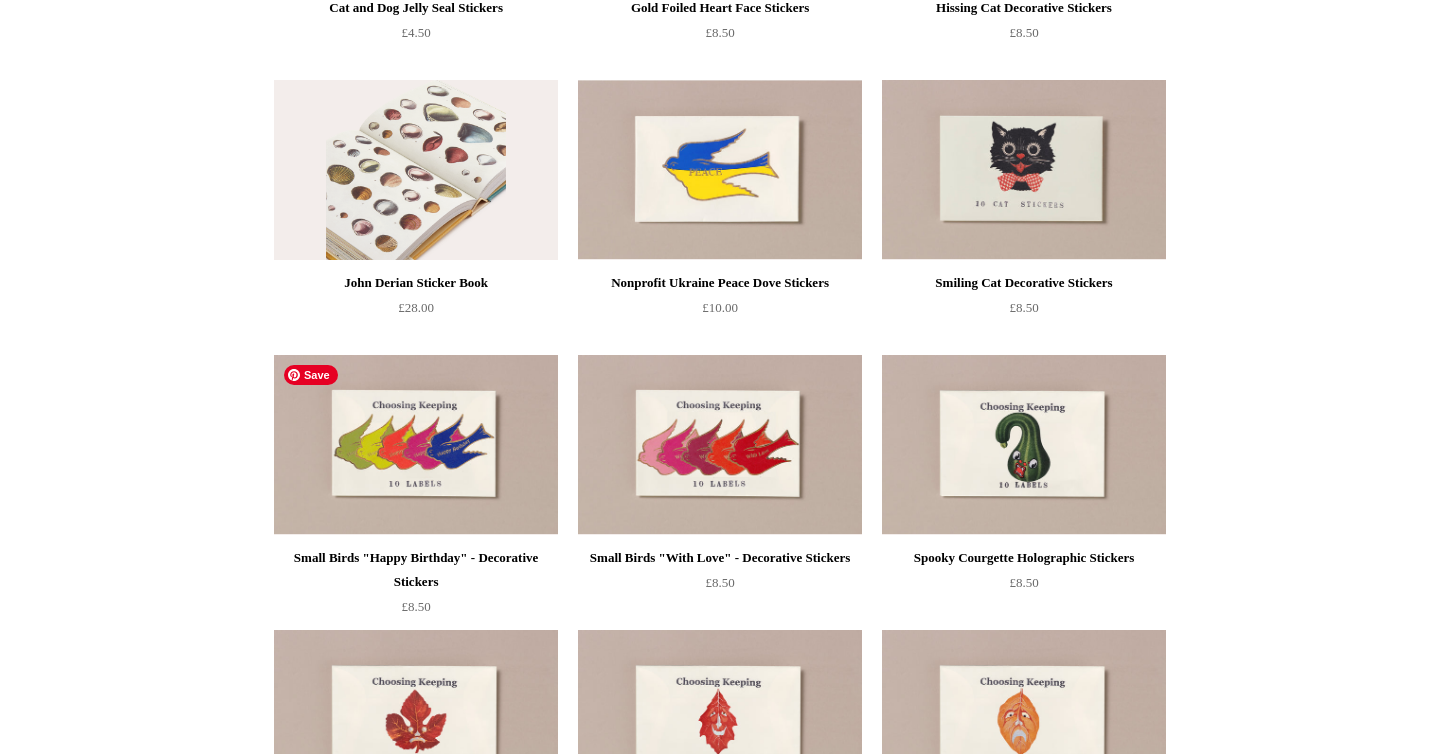 scroll, scrollTop: 459, scrollLeft: 0, axis: vertical 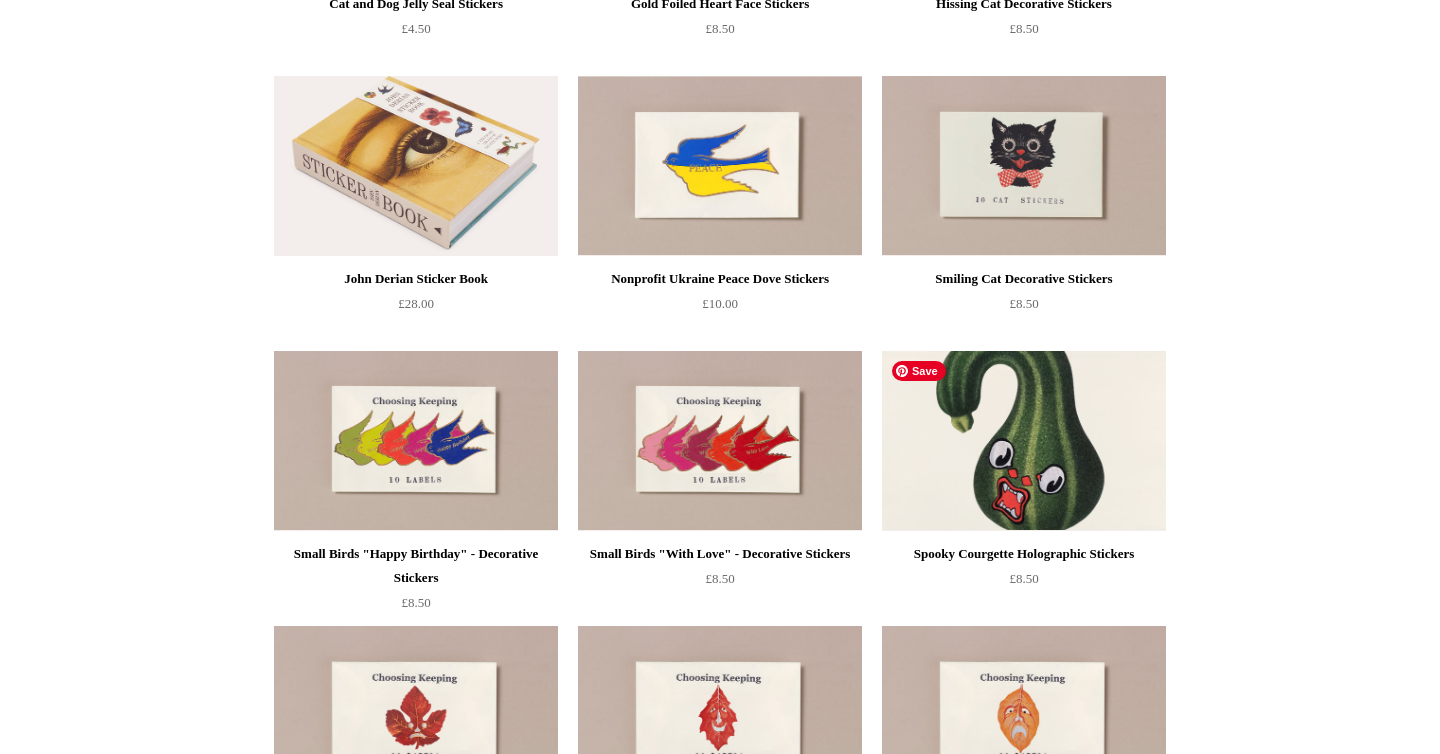 click at bounding box center (1024, 441) 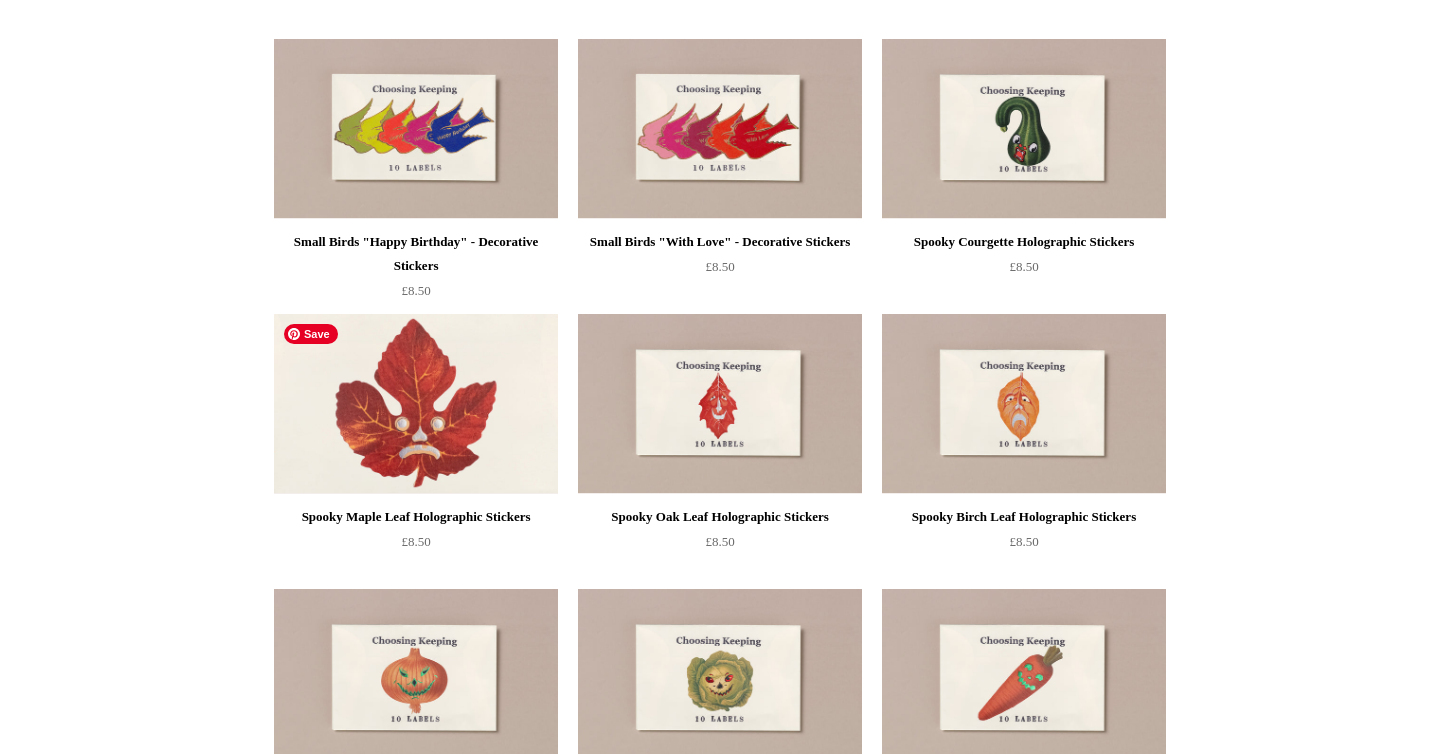scroll, scrollTop: 828, scrollLeft: 0, axis: vertical 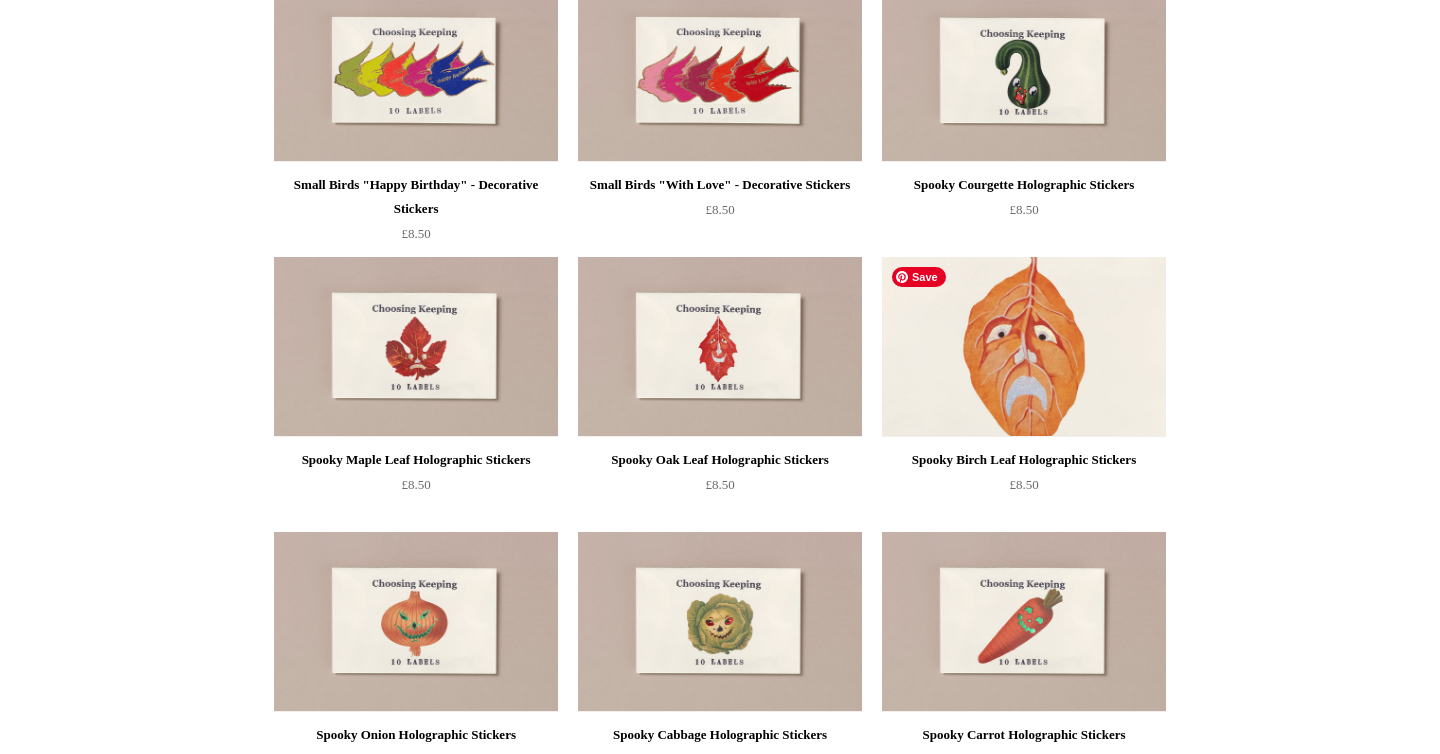 click at bounding box center [1024, 347] 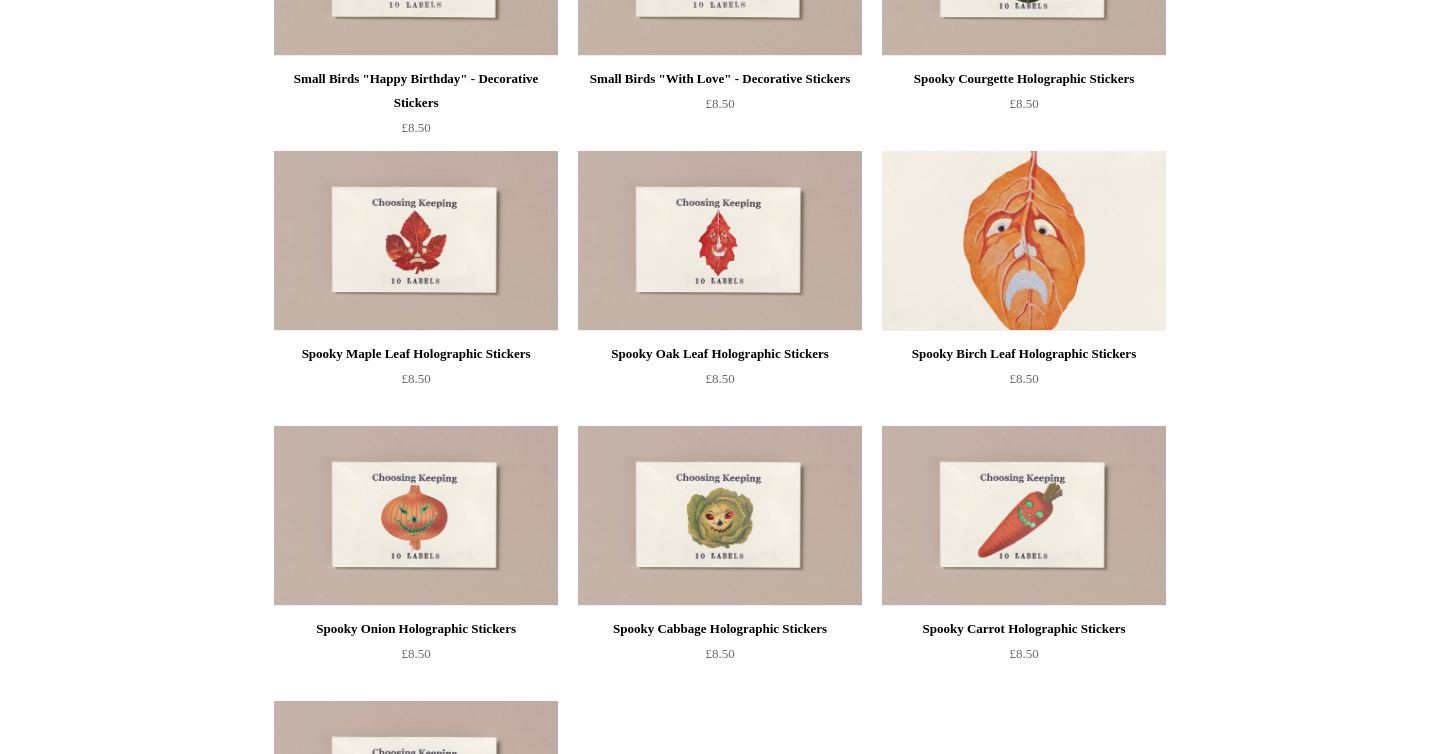 scroll, scrollTop: 952, scrollLeft: 0, axis: vertical 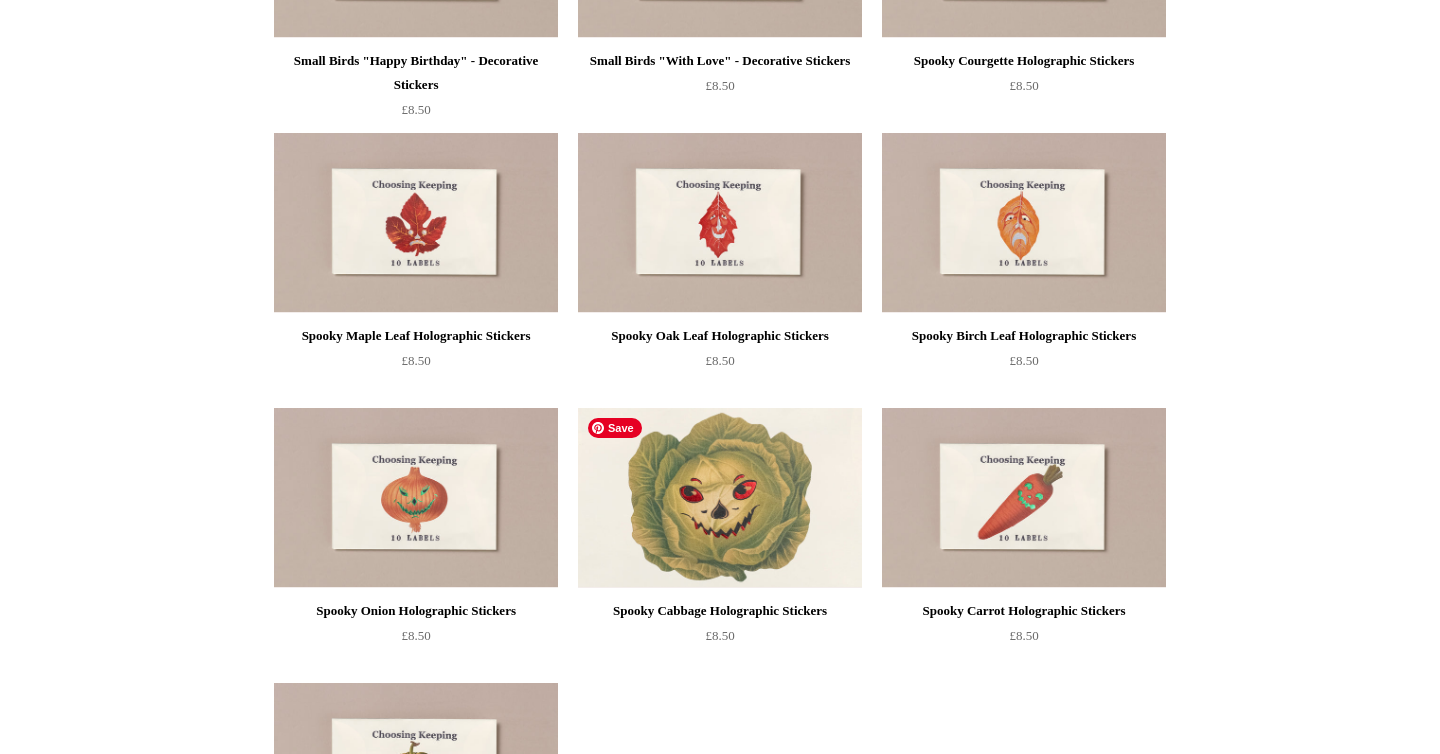 click at bounding box center (720, 498) 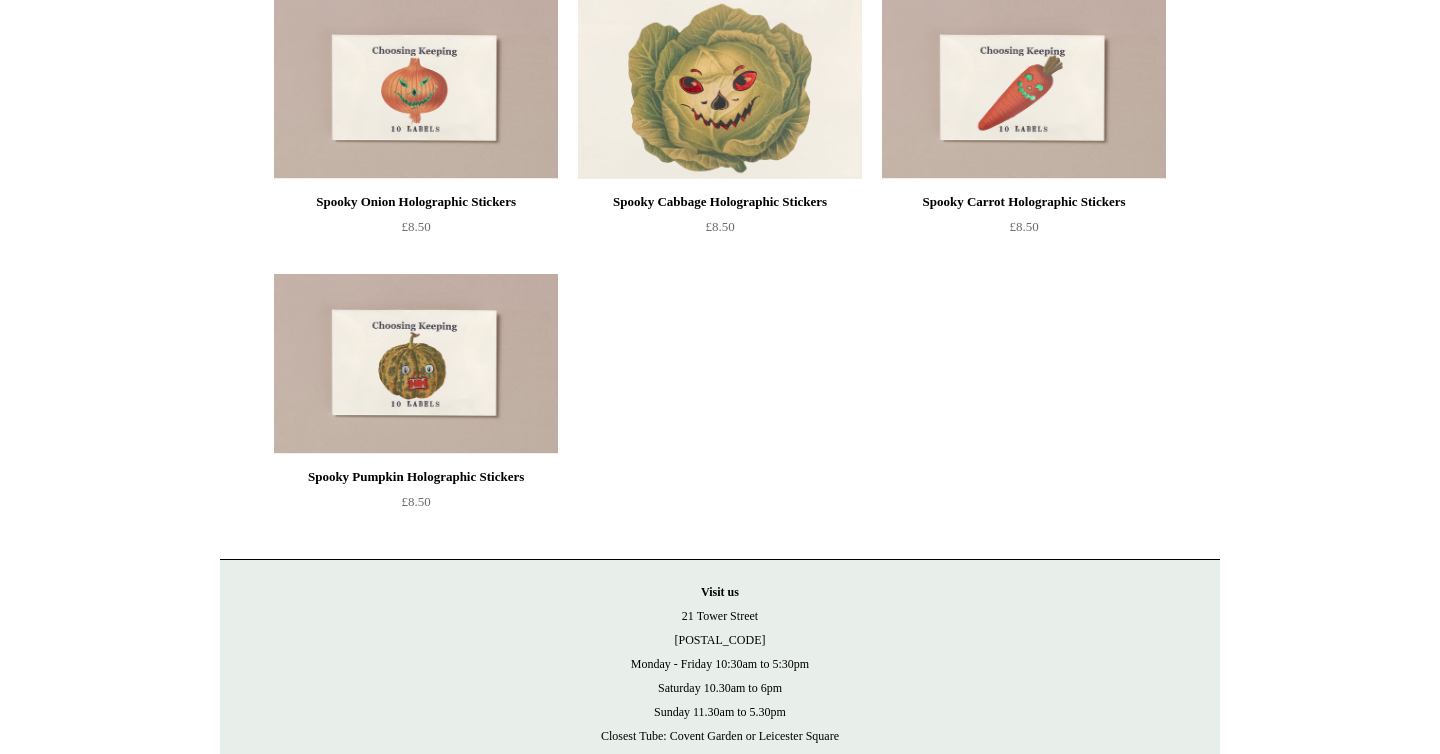 scroll, scrollTop: 1400, scrollLeft: 0, axis: vertical 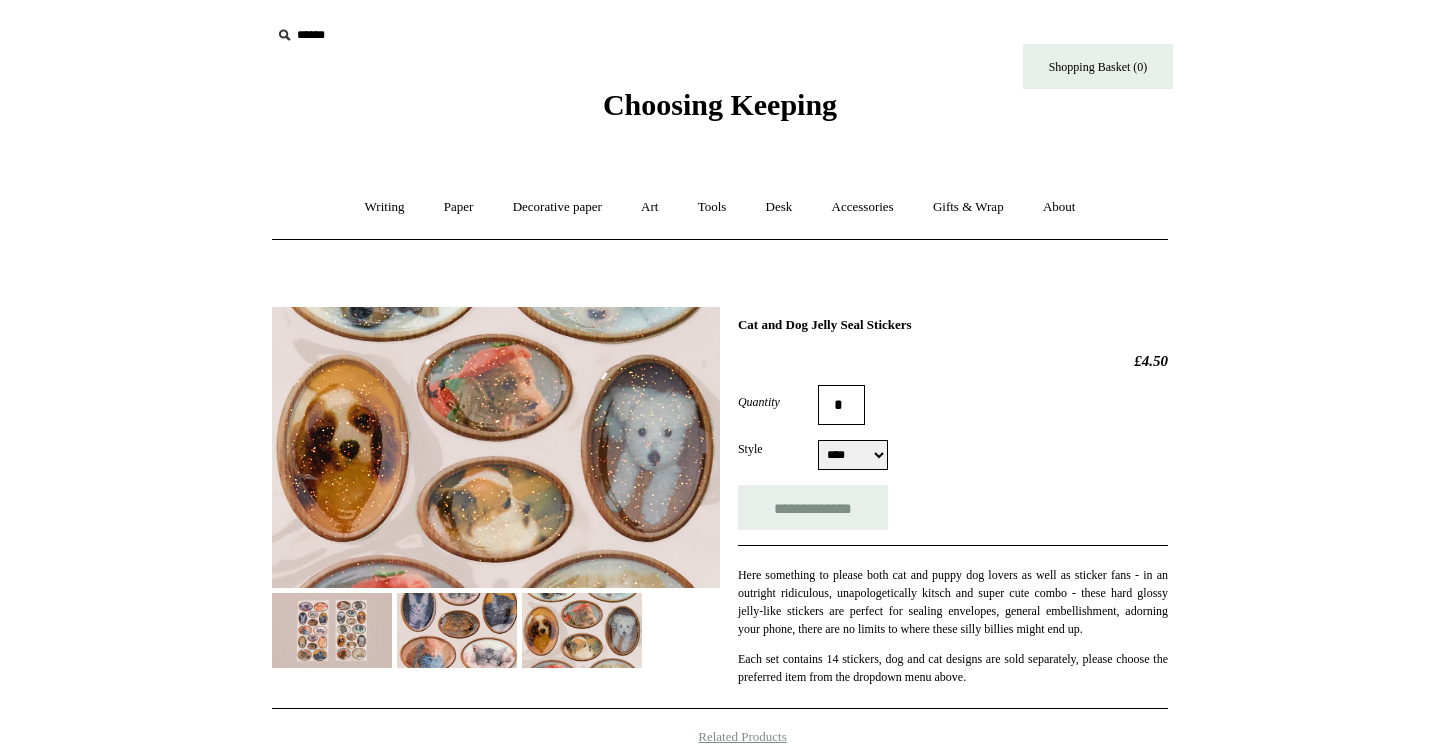 click at bounding box center [457, 630] 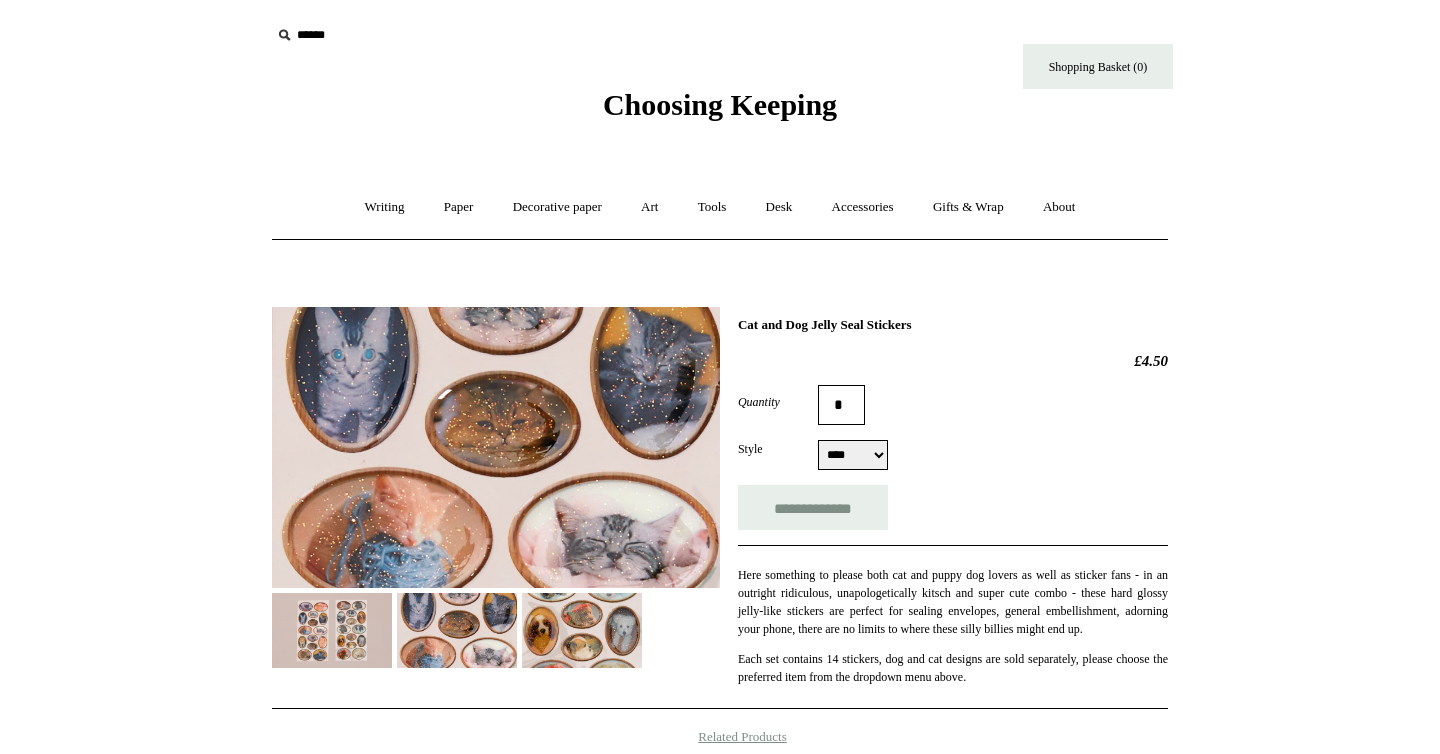 click at bounding box center [582, 630] 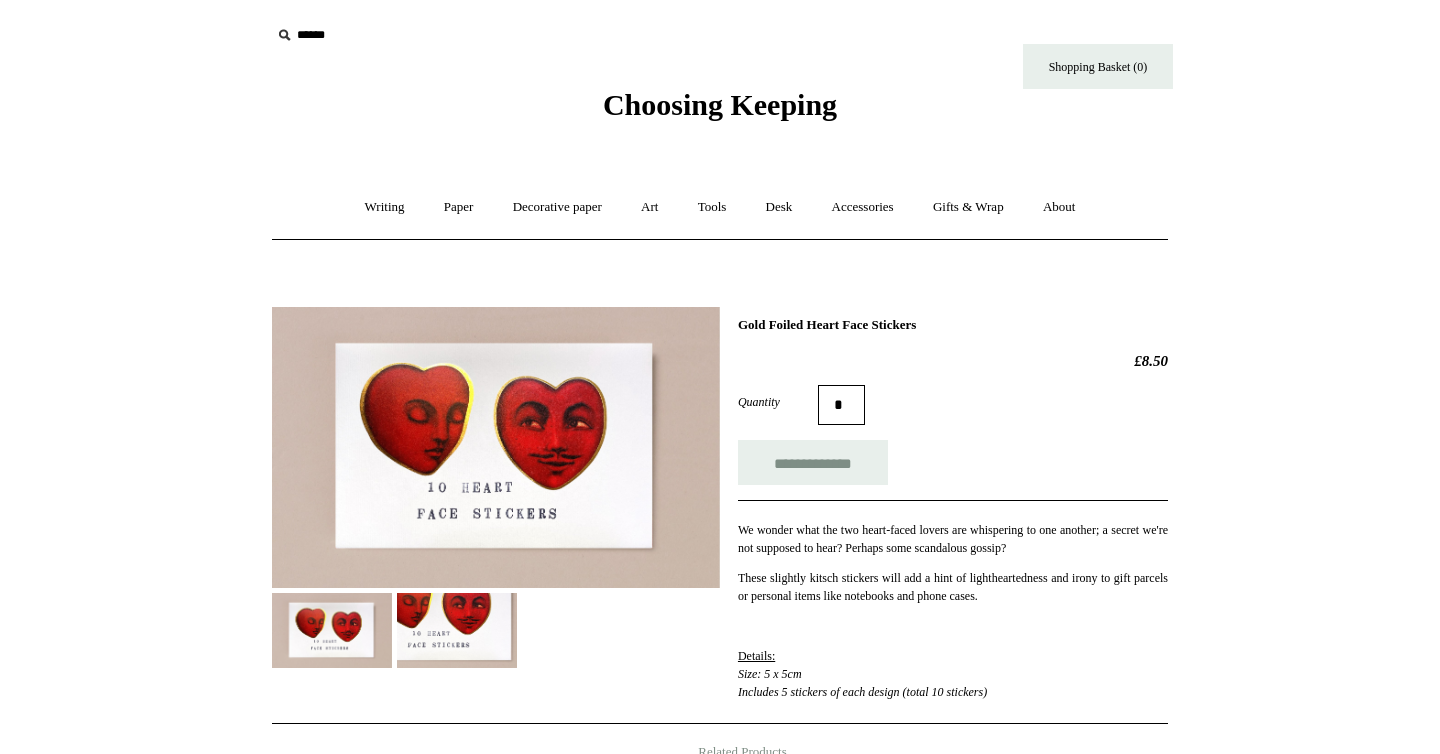 scroll, scrollTop: 0, scrollLeft: 0, axis: both 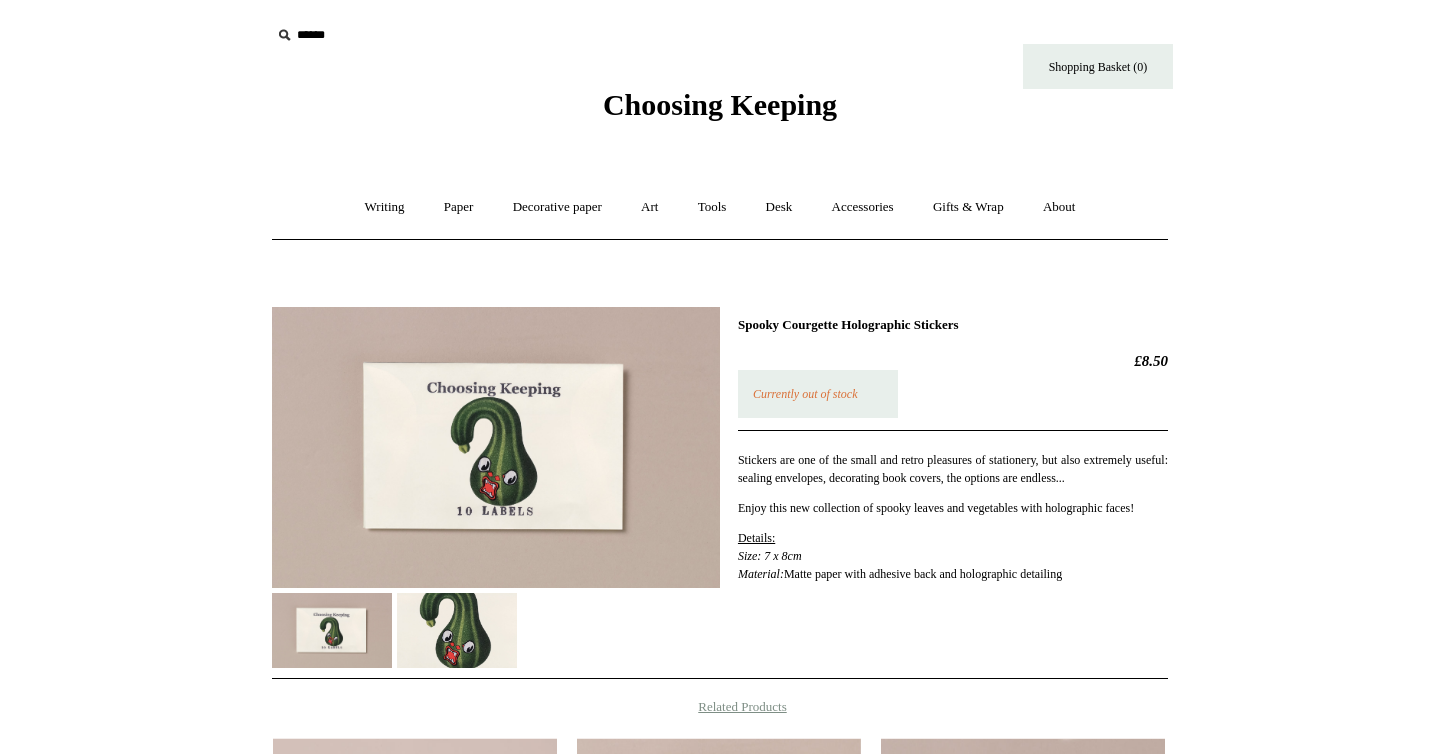 click at bounding box center (457, 630) 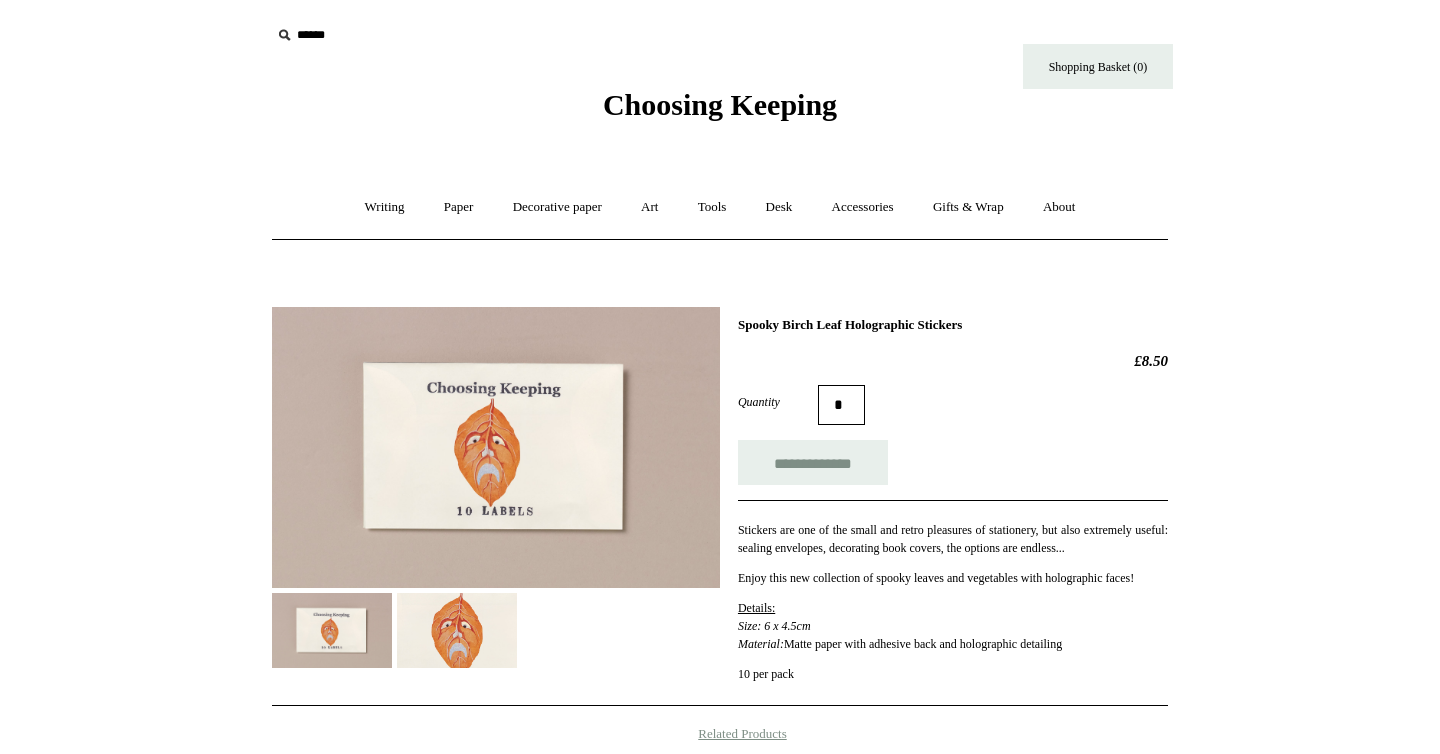 scroll, scrollTop: 0, scrollLeft: 0, axis: both 